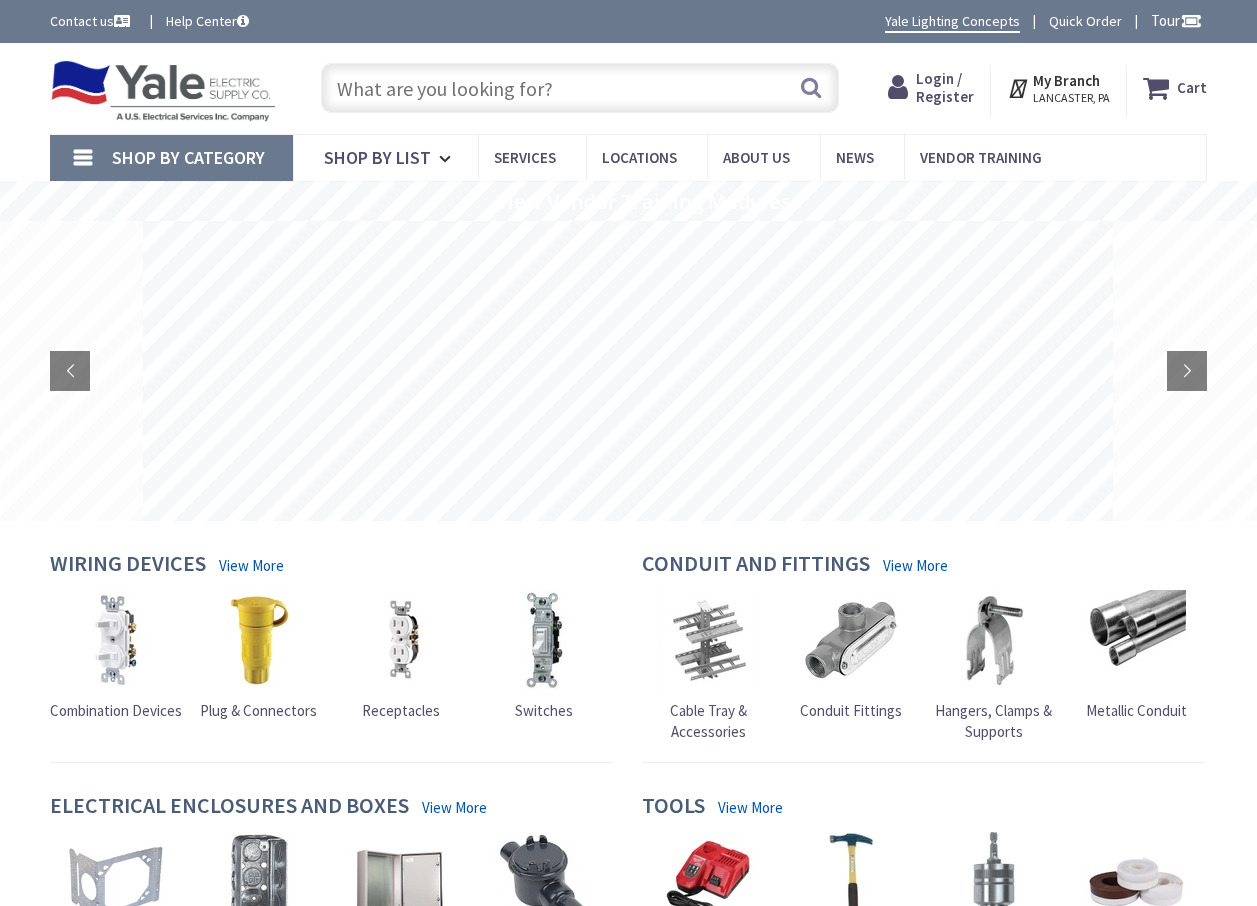 scroll, scrollTop: 0, scrollLeft: 0, axis: both 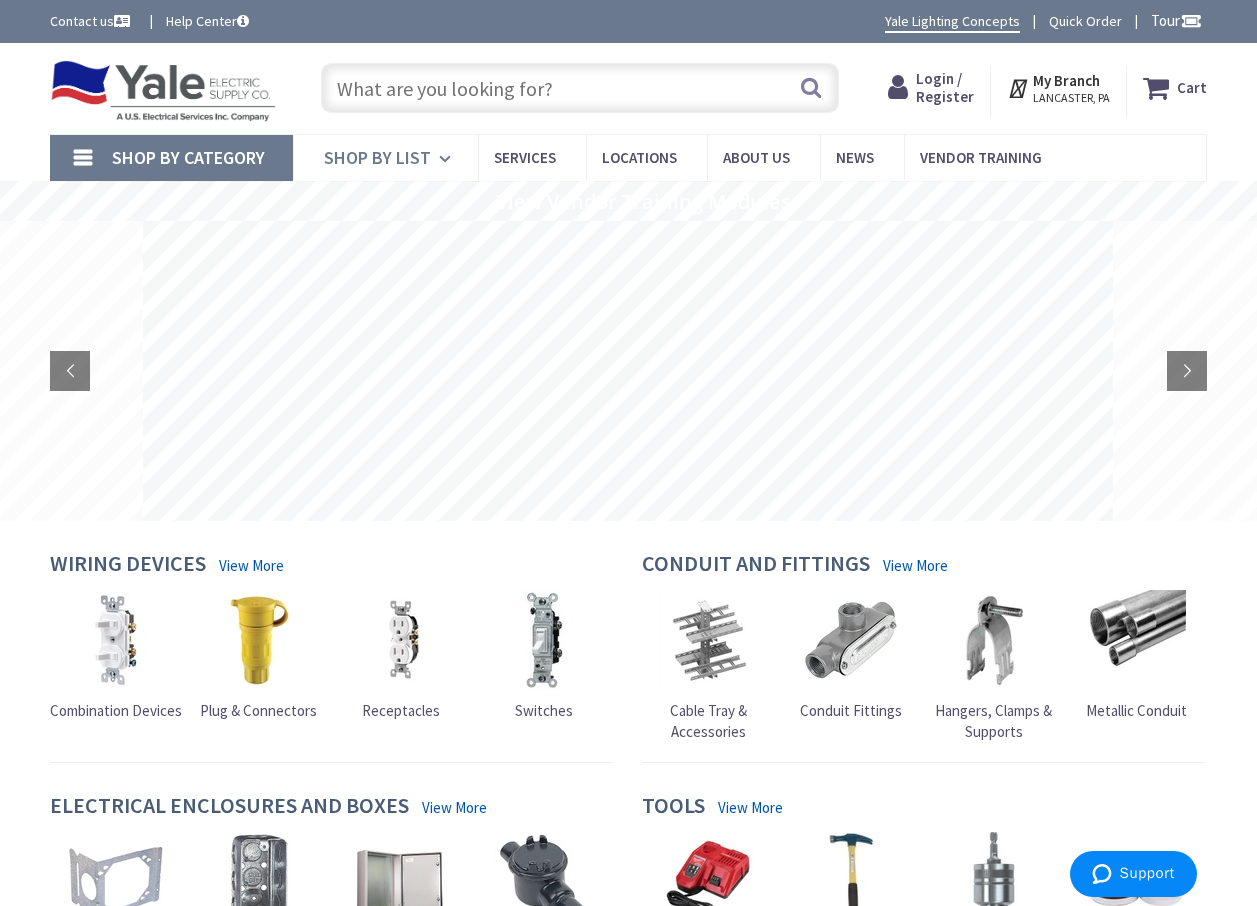 click on "Shop By List" at bounding box center (377, 157) 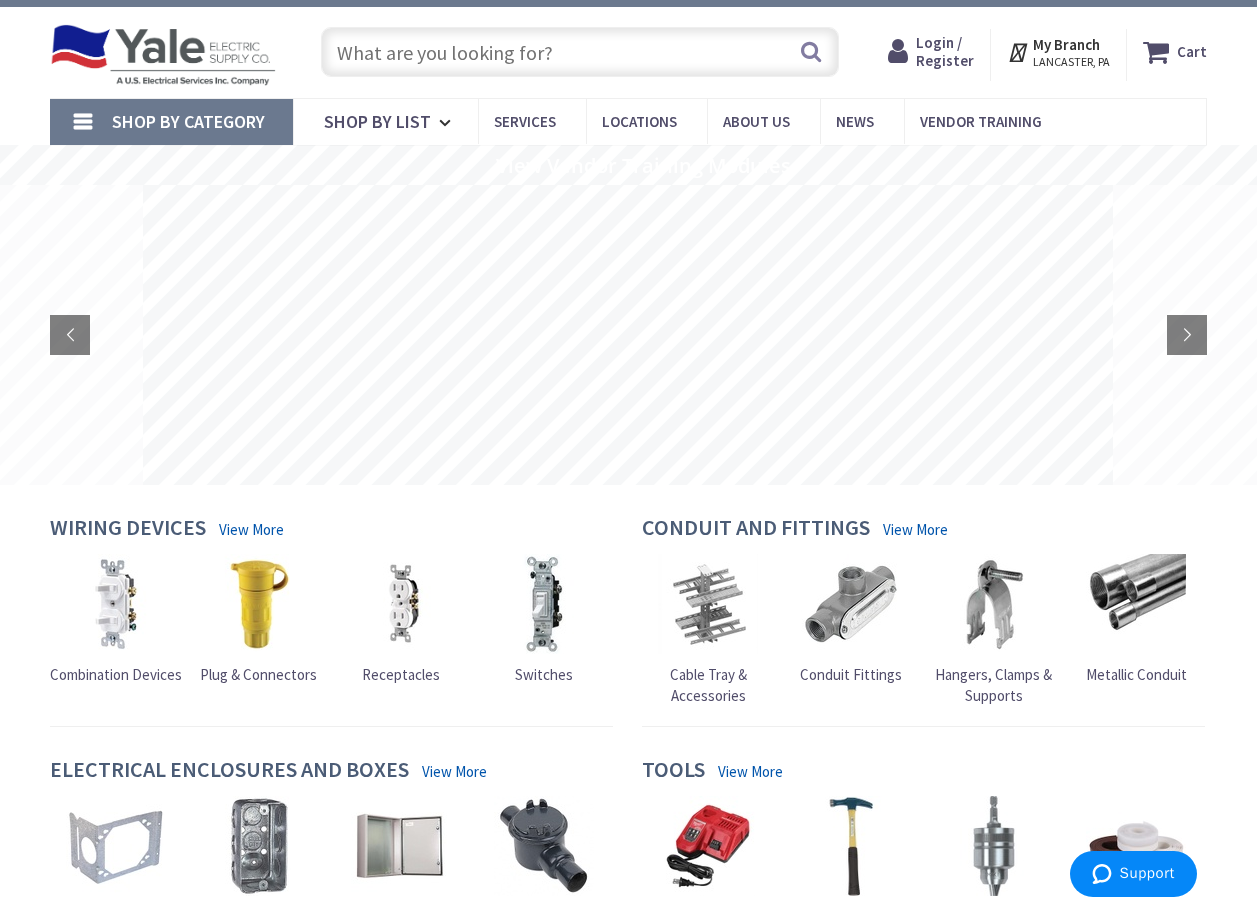 scroll, scrollTop: 0, scrollLeft: 0, axis: both 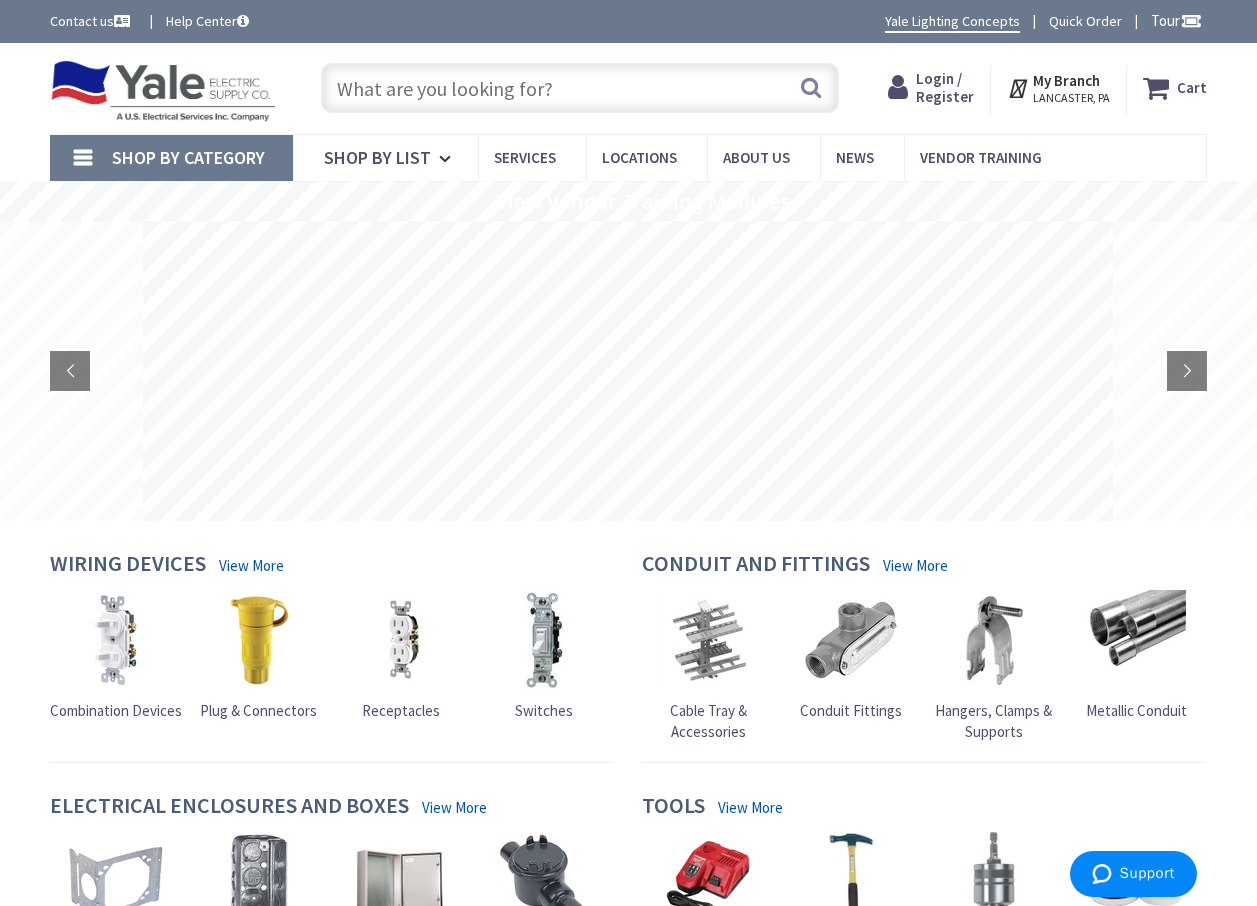 click on "Shop By Category" at bounding box center [188, 157] 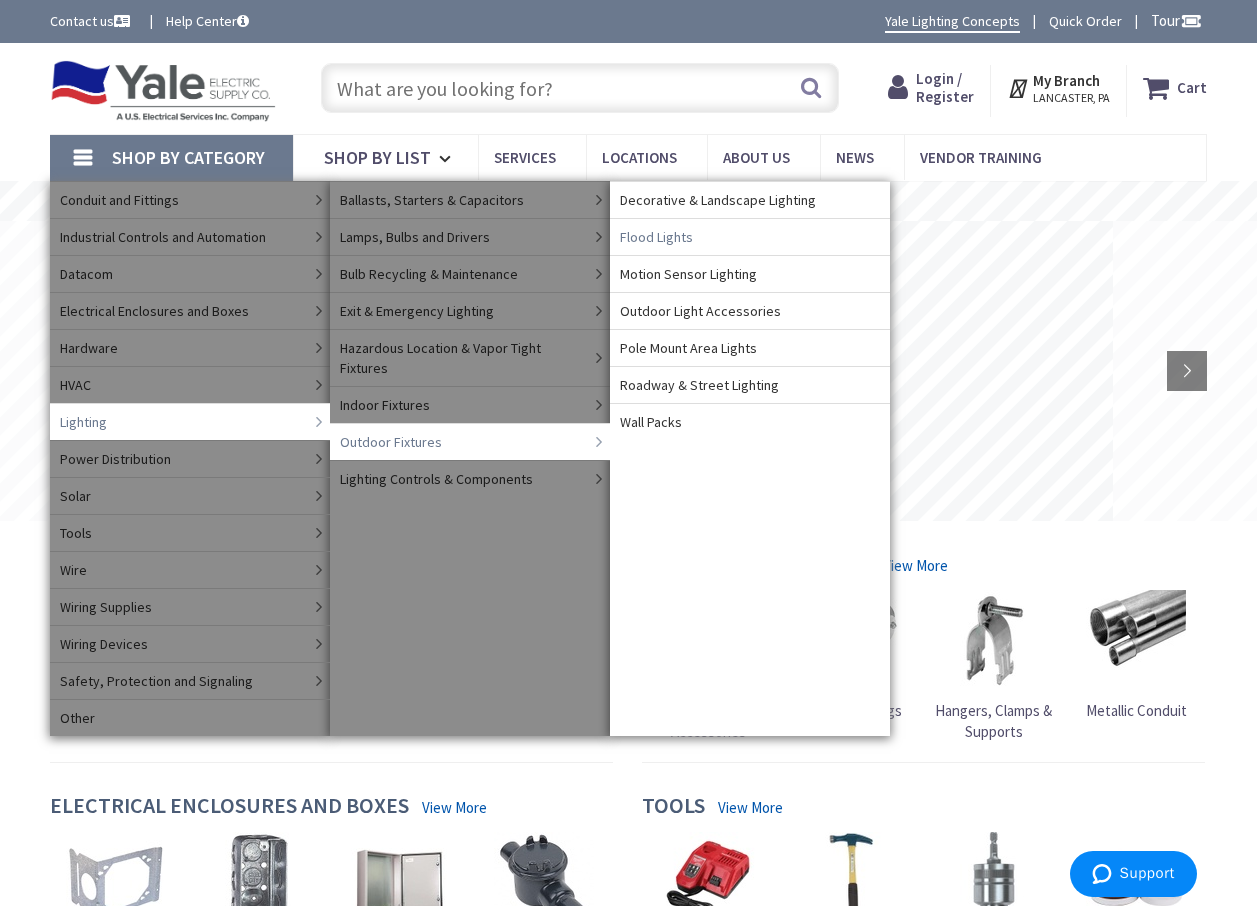 click on "Flood Lights" at bounding box center (656, 237) 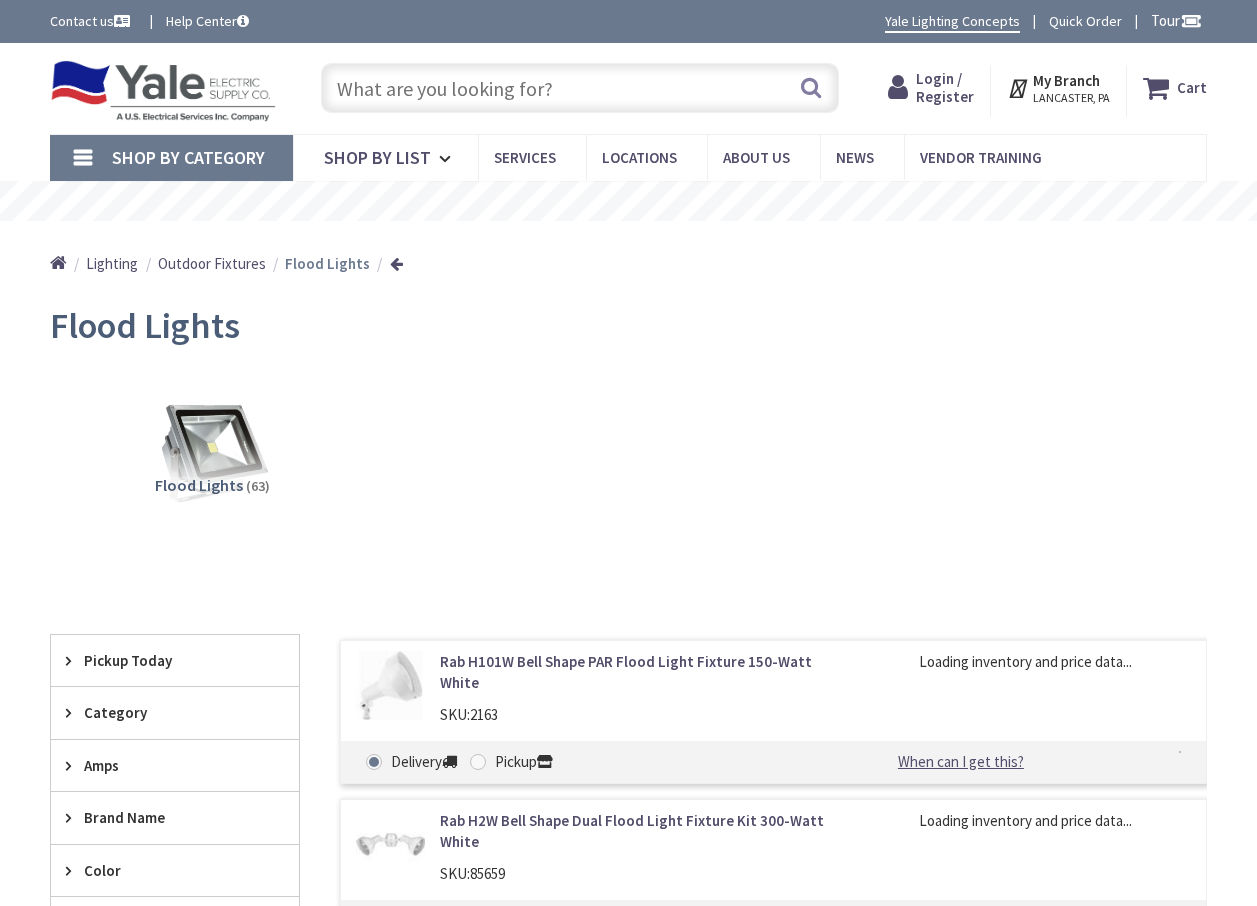 scroll, scrollTop: 0, scrollLeft: 0, axis: both 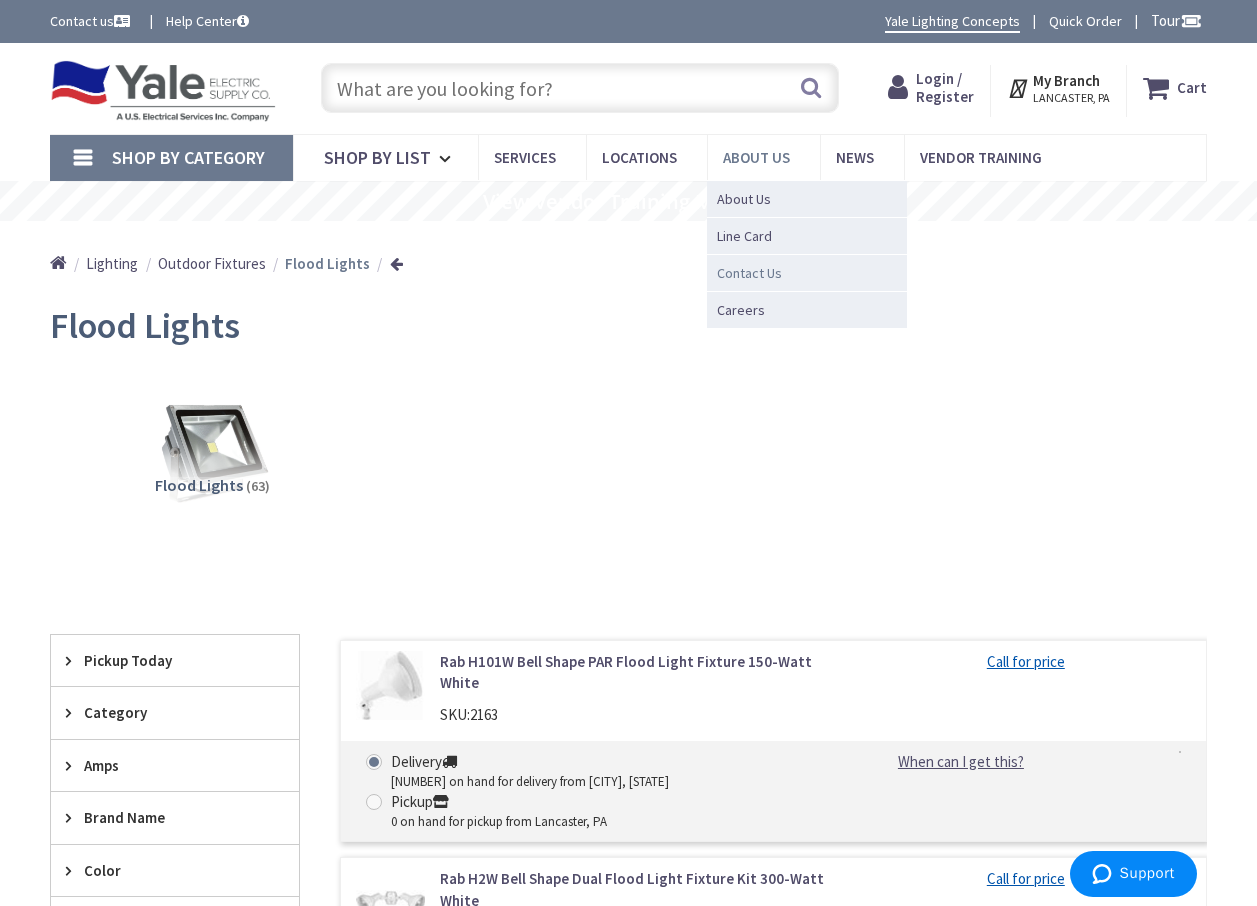 click on "Contact Us" at bounding box center (749, 273) 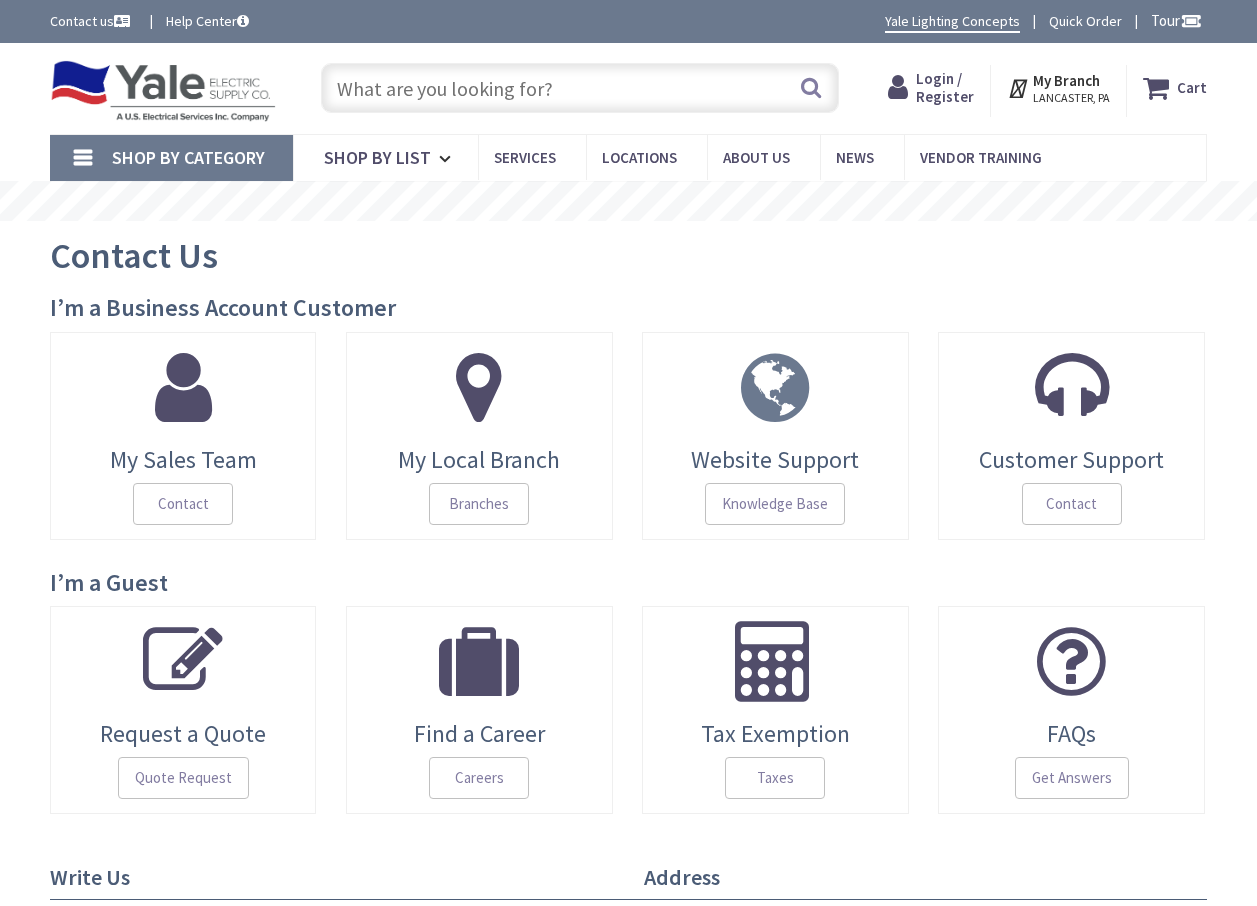 scroll, scrollTop: 0, scrollLeft: 0, axis: both 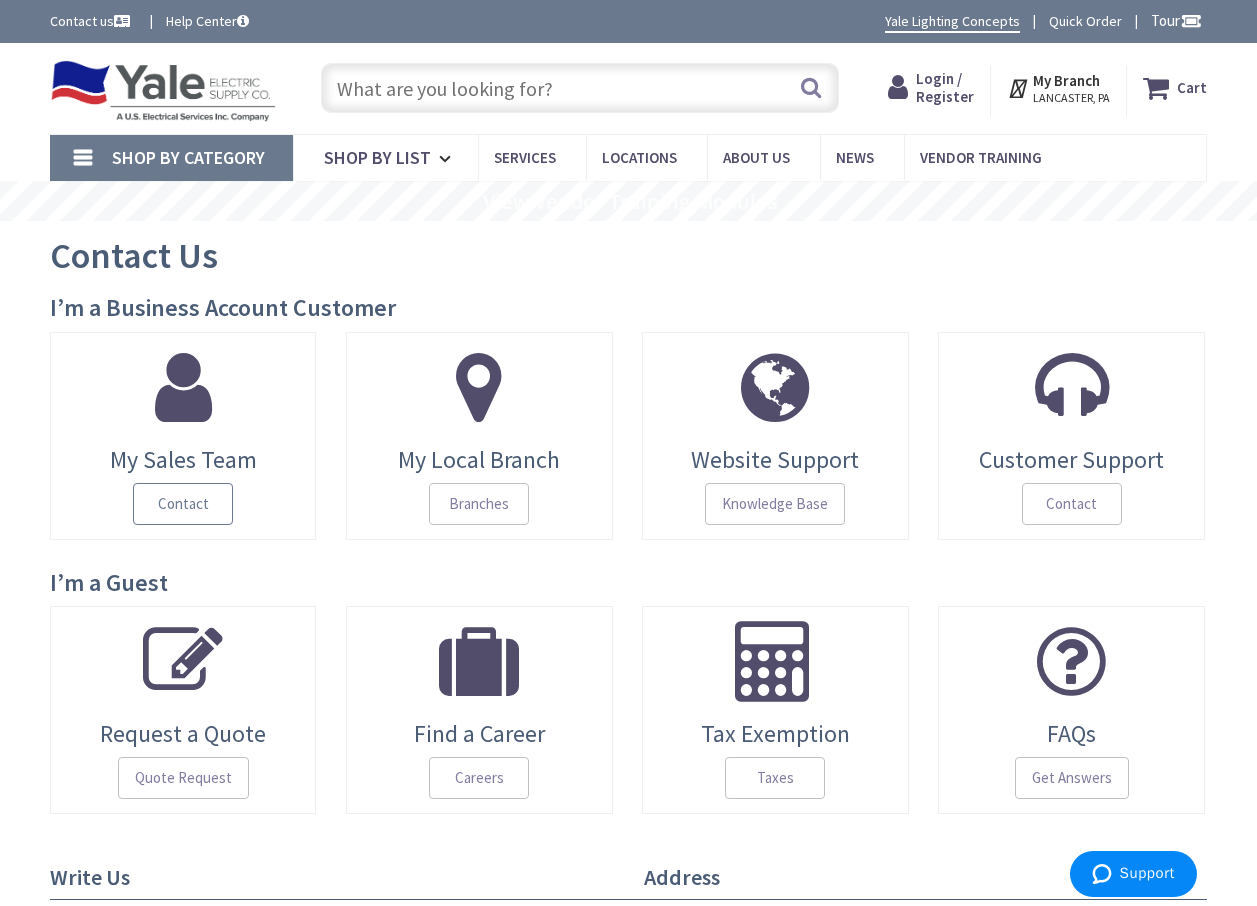 click on "Contact" at bounding box center (183, 504) 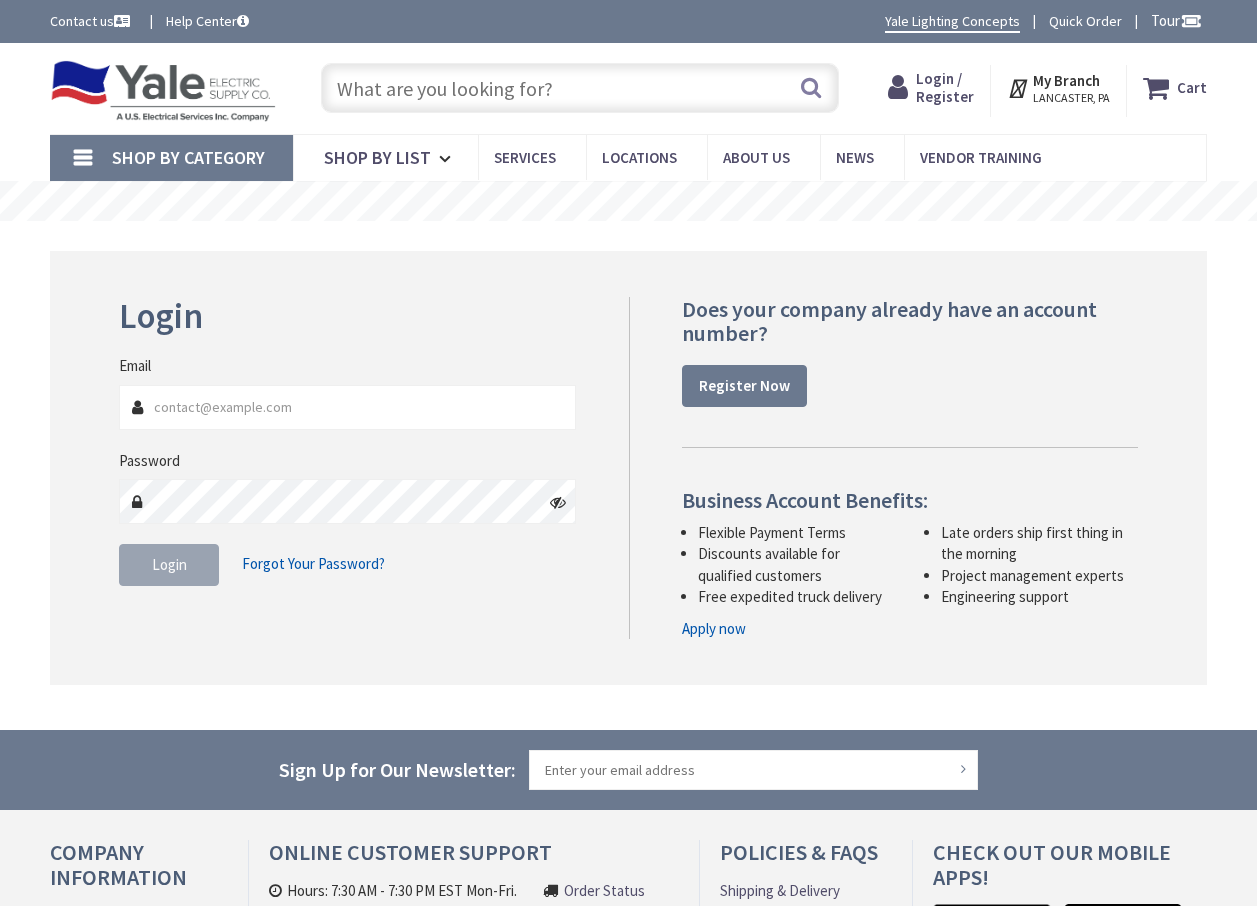 scroll, scrollTop: 0, scrollLeft: 0, axis: both 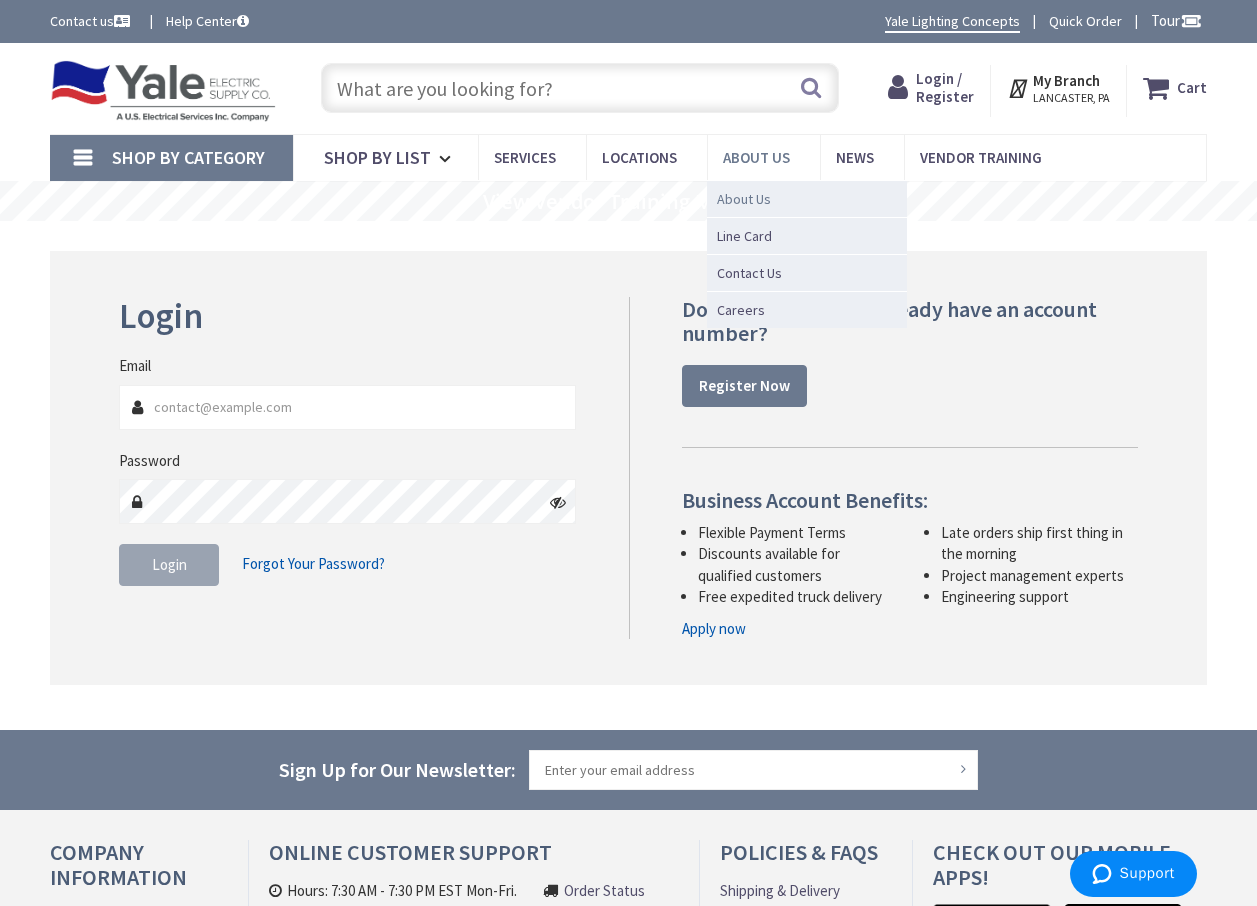click on "About Us" at bounding box center (744, 199) 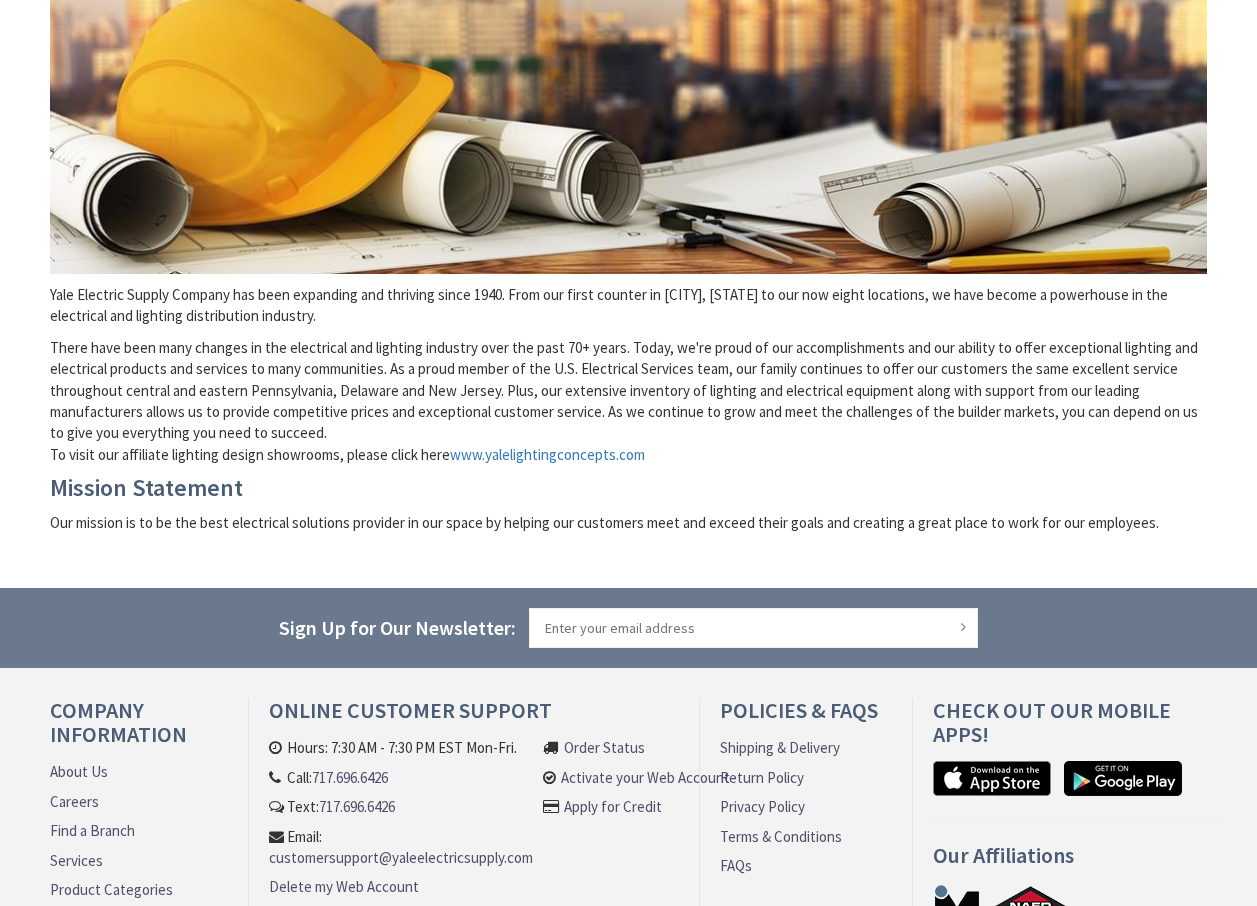 scroll, scrollTop: 400, scrollLeft: 0, axis: vertical 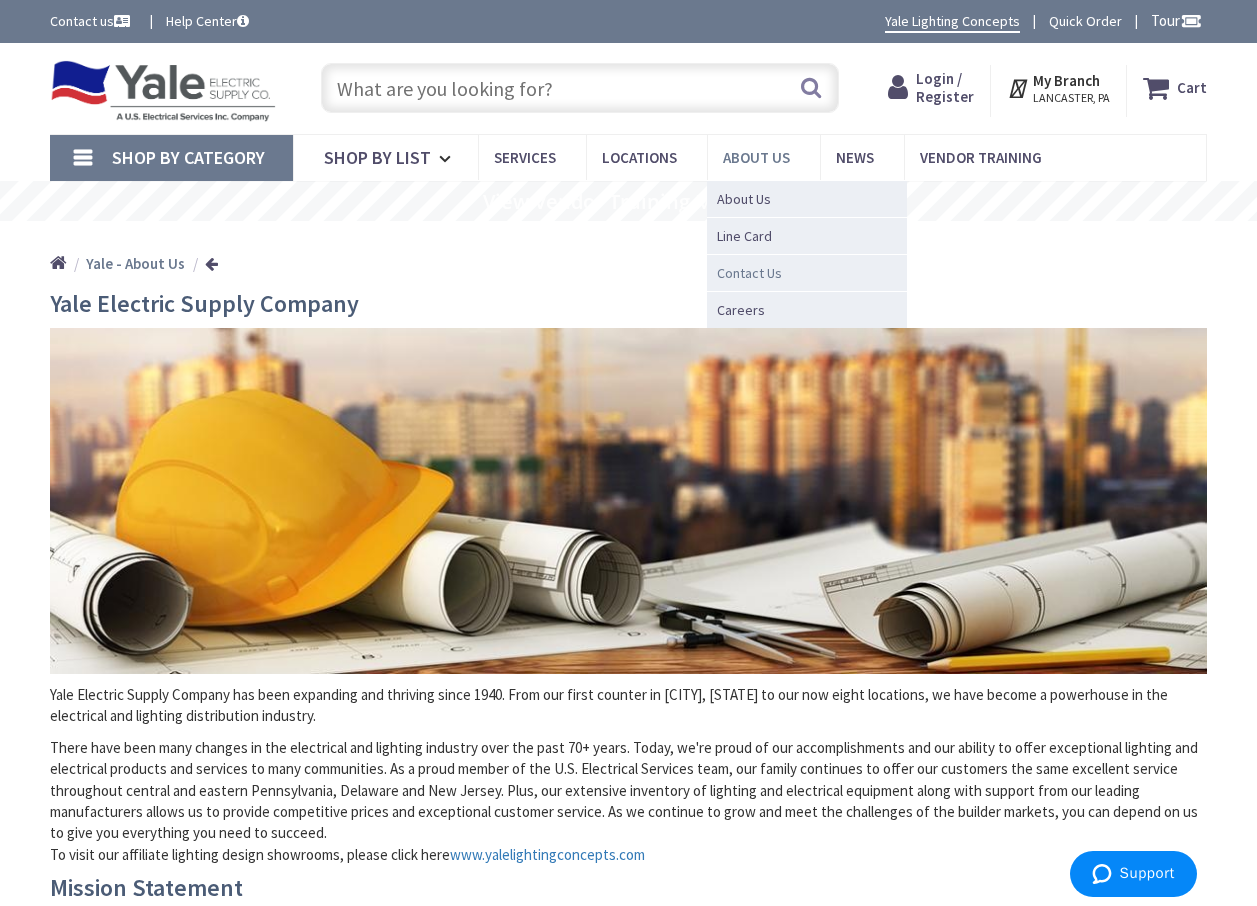 click on "Contact Us" at bounding box center (749, 273) 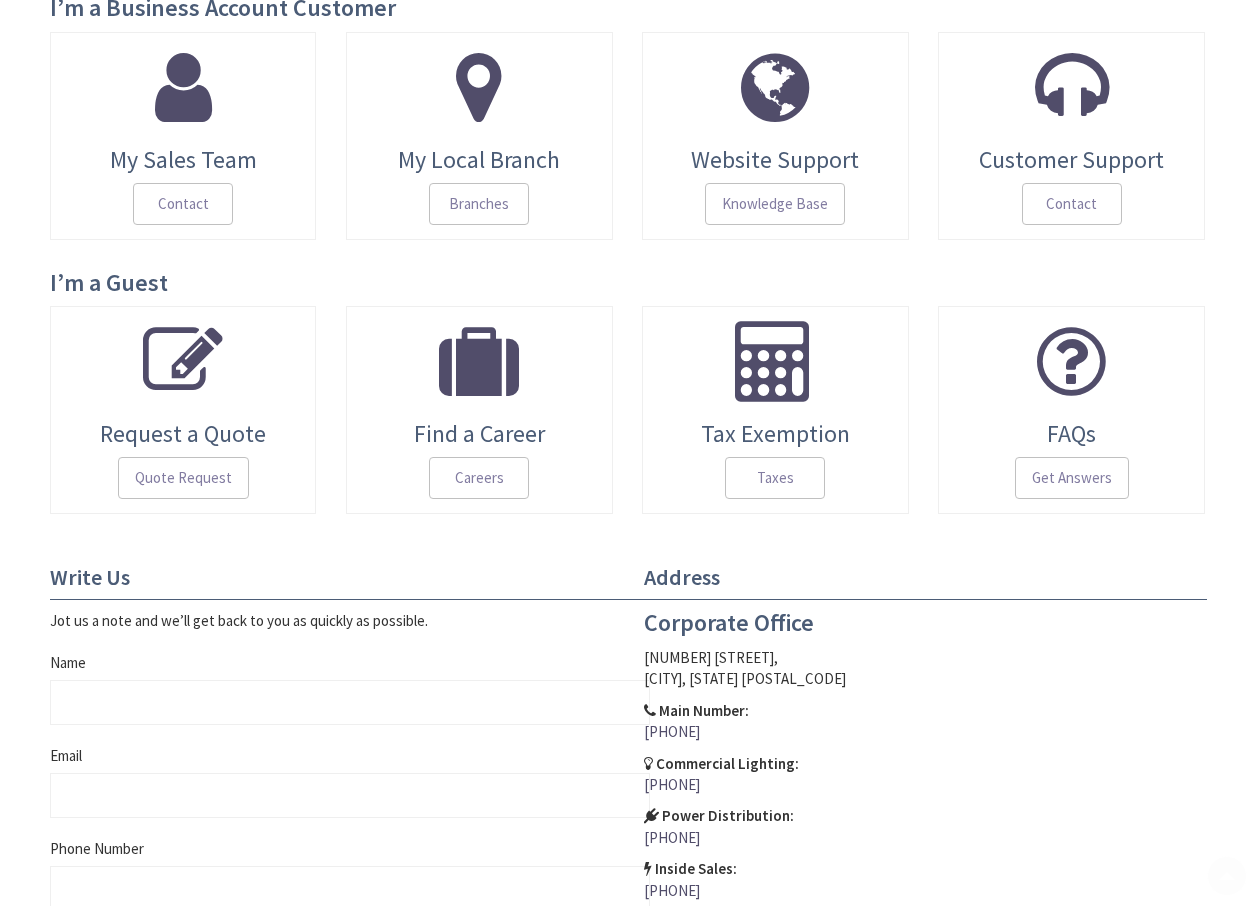 scroll, scrollTop: 300, scrollLeft: 0, axis: vertical 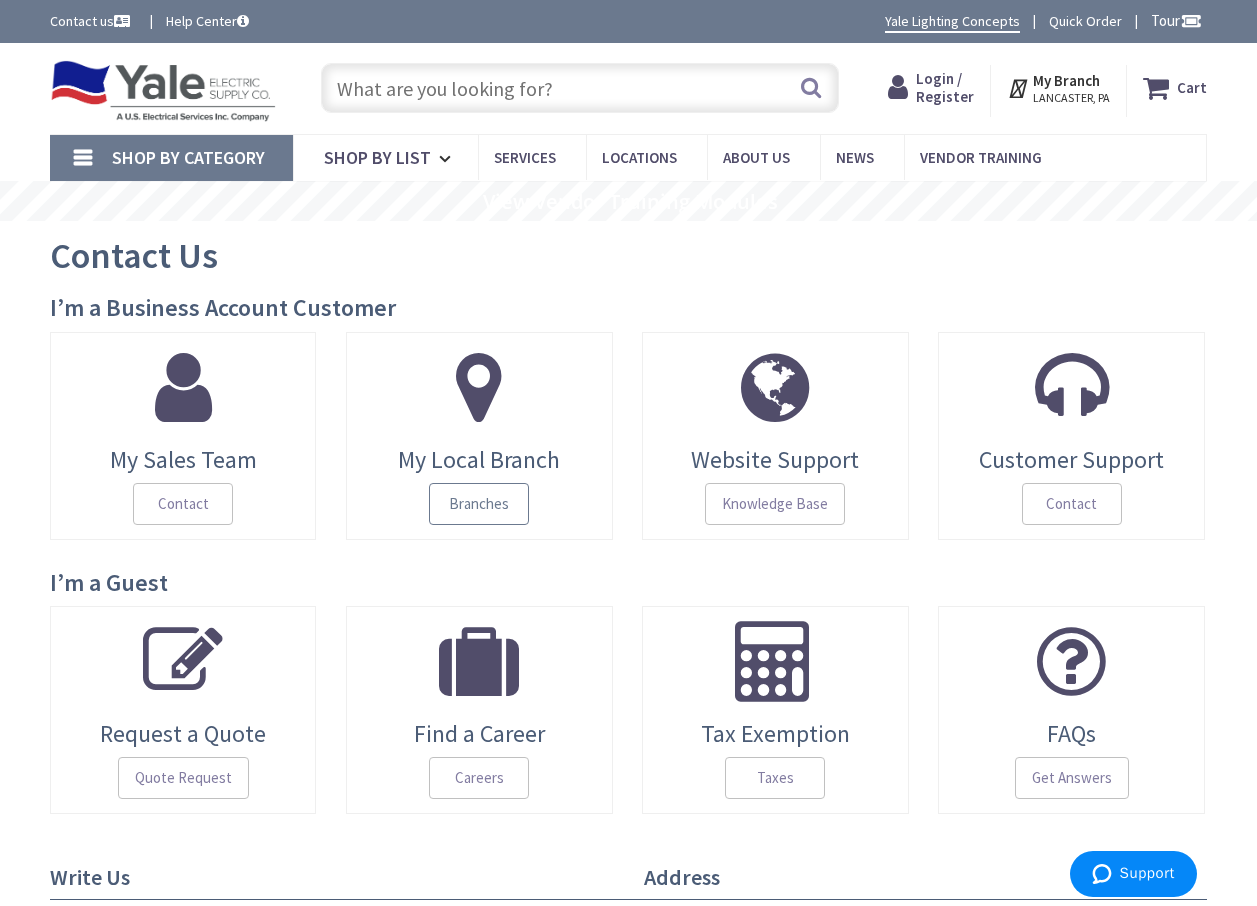 click on "Branches" at bounding box center (479, 504) 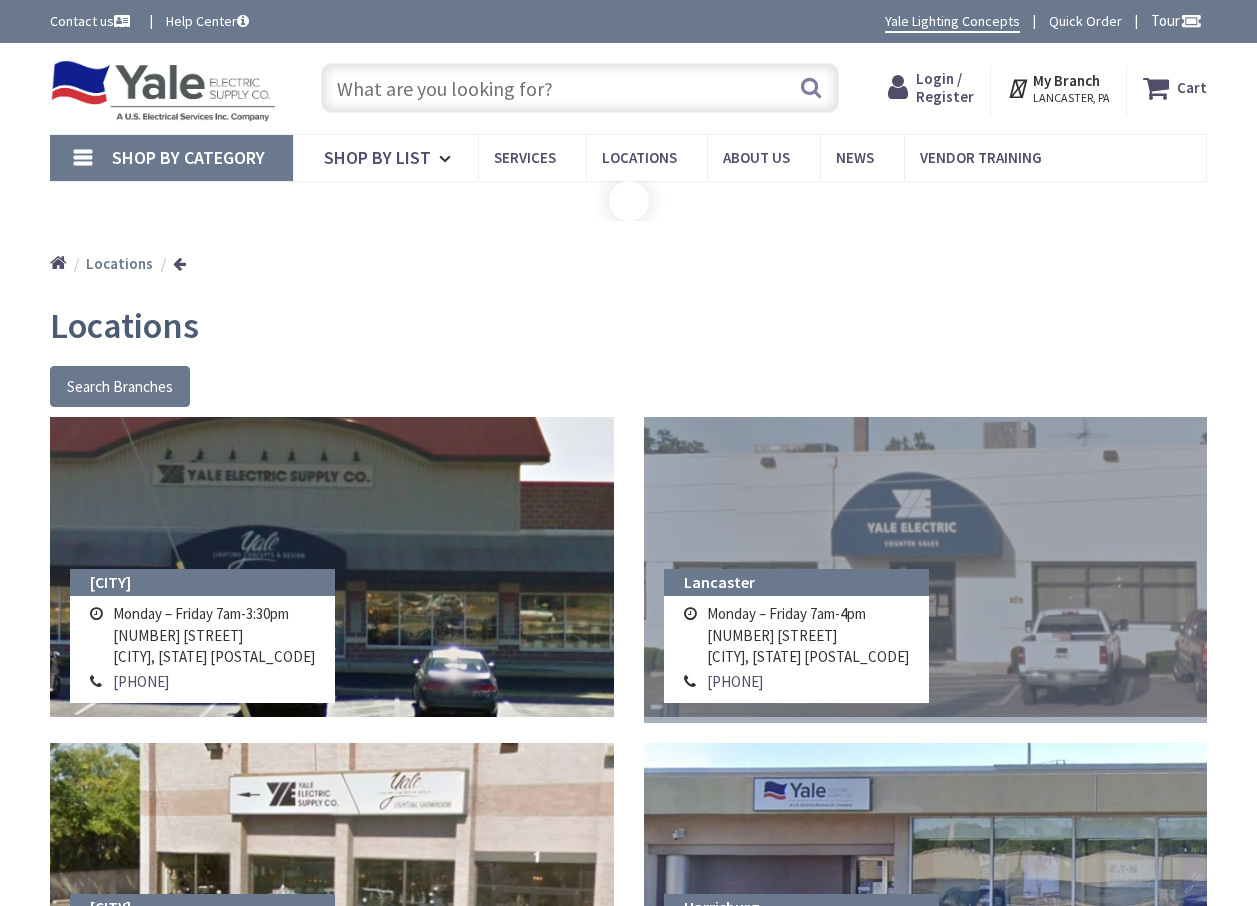 scroll, scrollTop: 0, scrollLeft: 0, axis: both 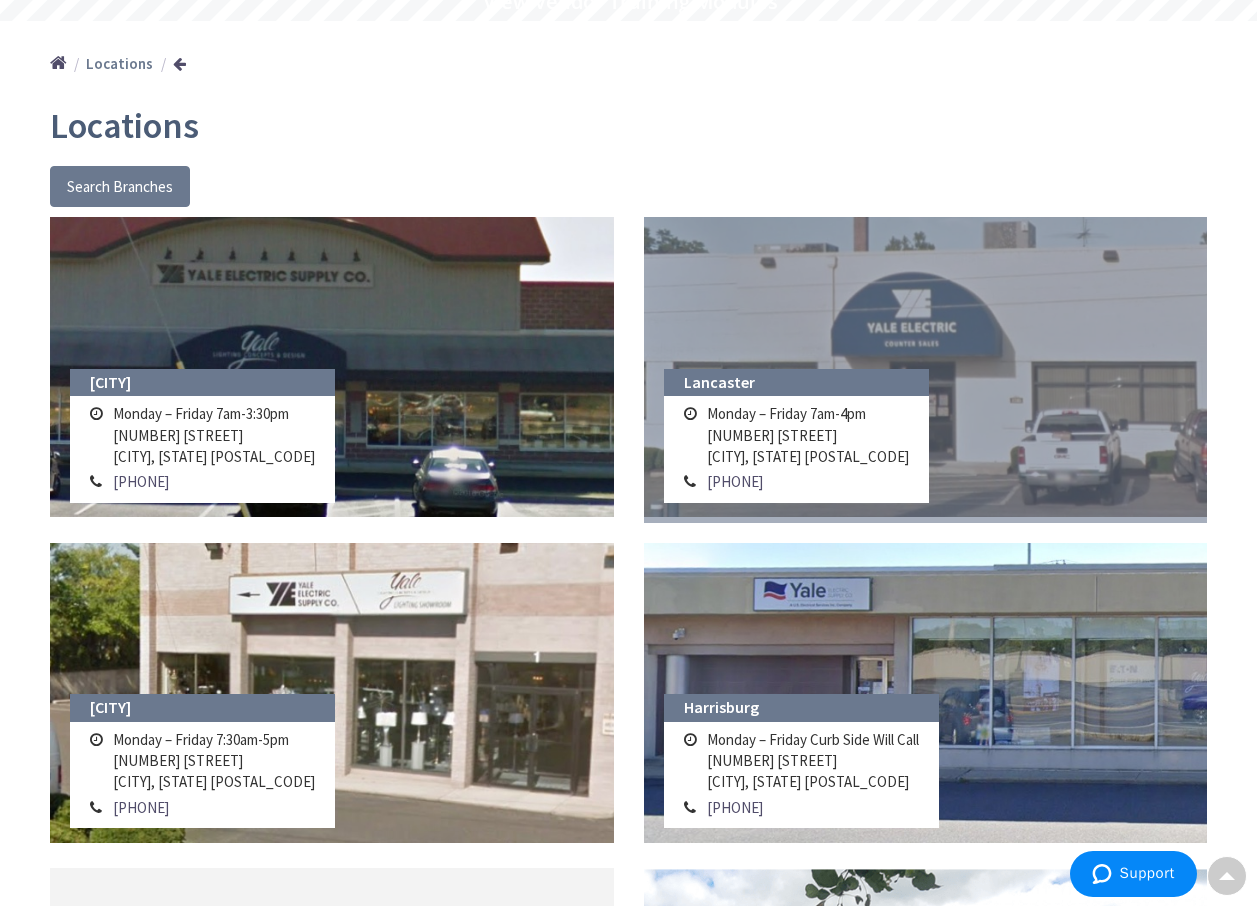 click at bounding box center [926, 367] 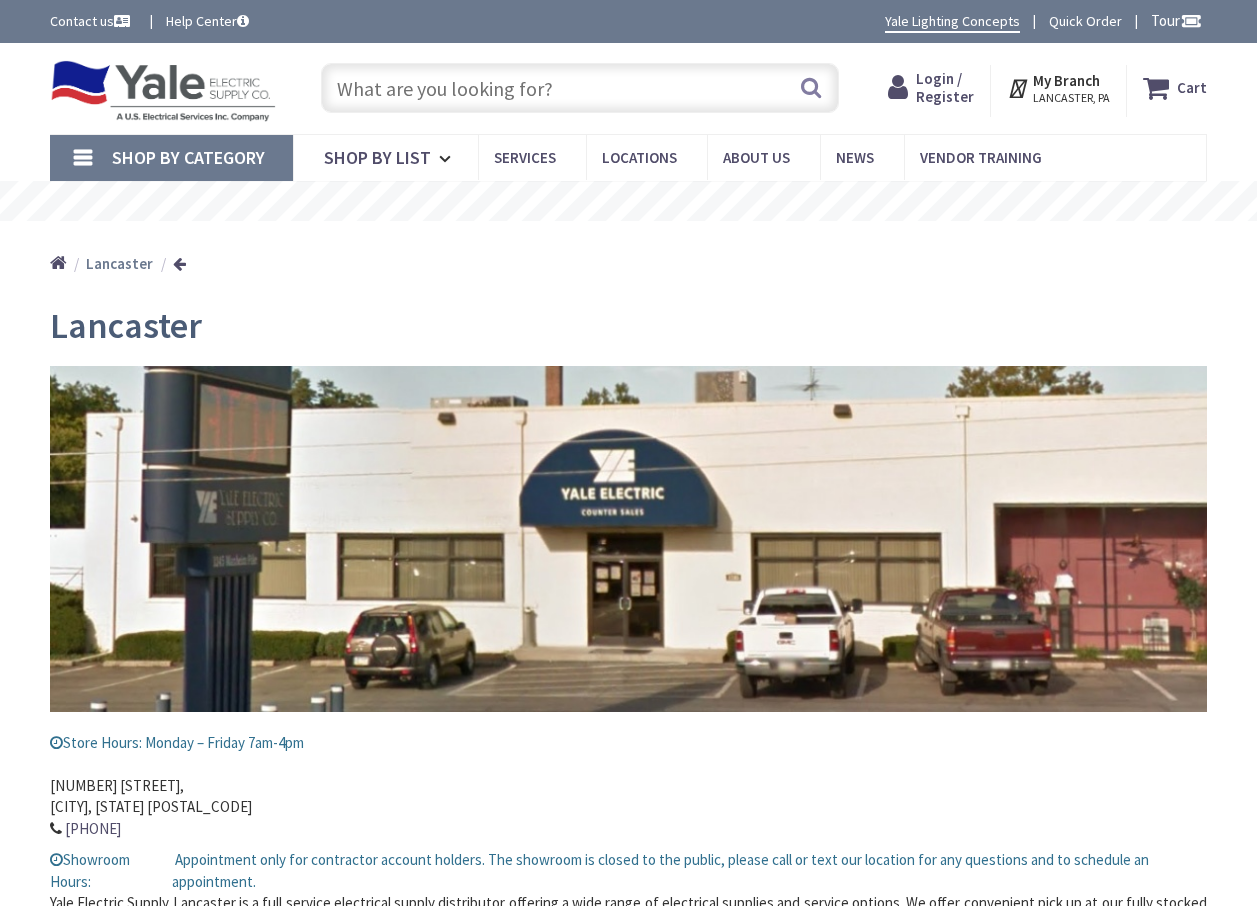 scroll, scrollTop: 0, scrollLeft: 0, axis: both 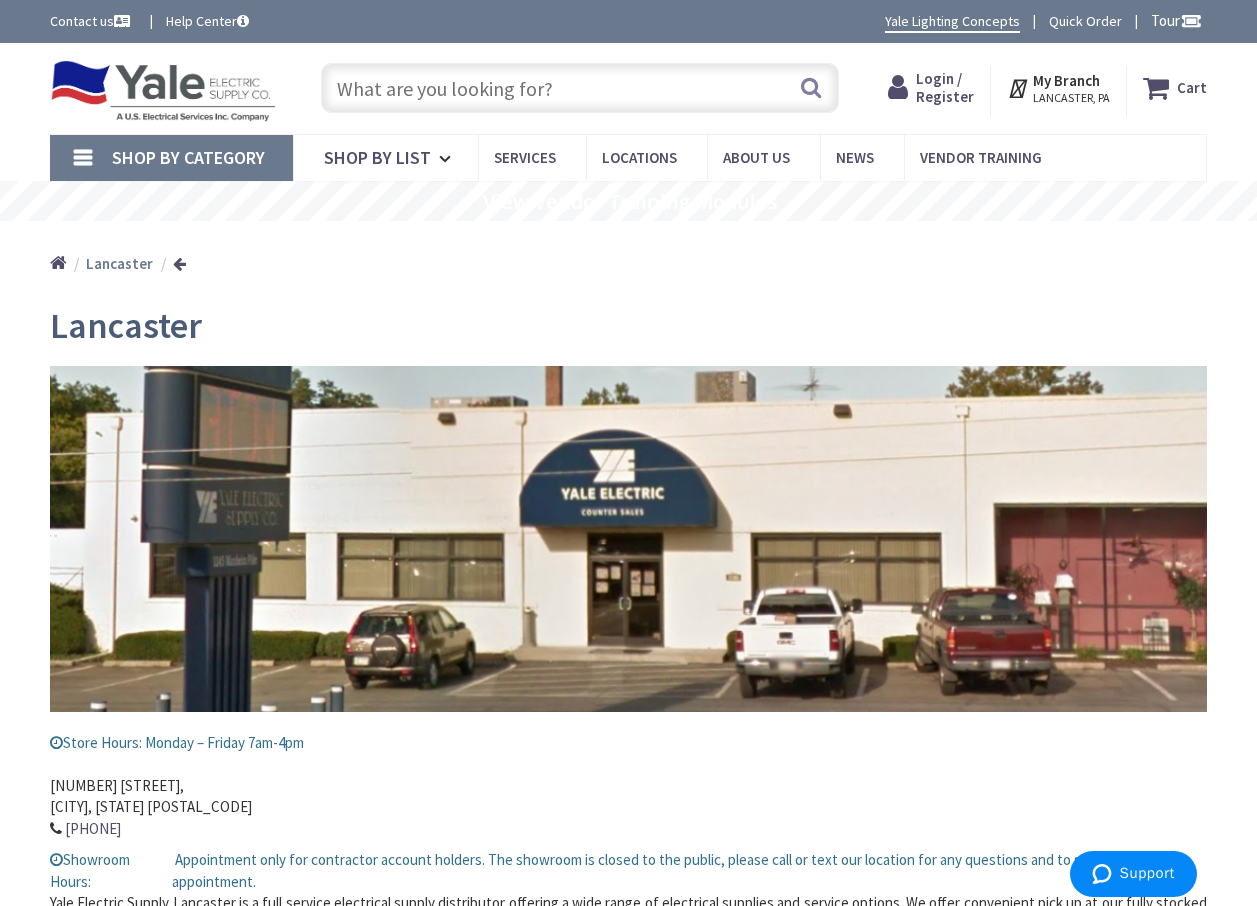 click at bounding box center [580, 88] 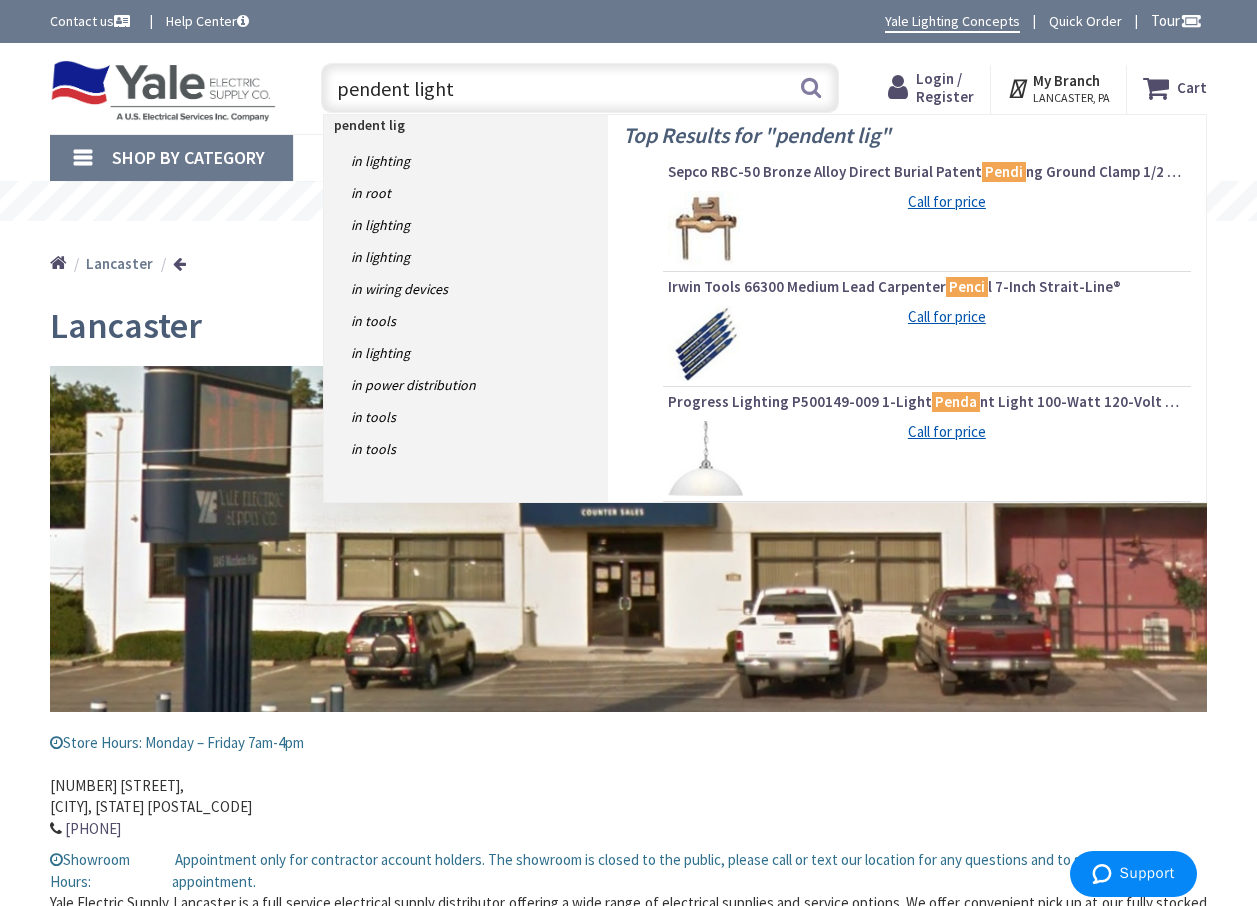 type on "pendent lights" 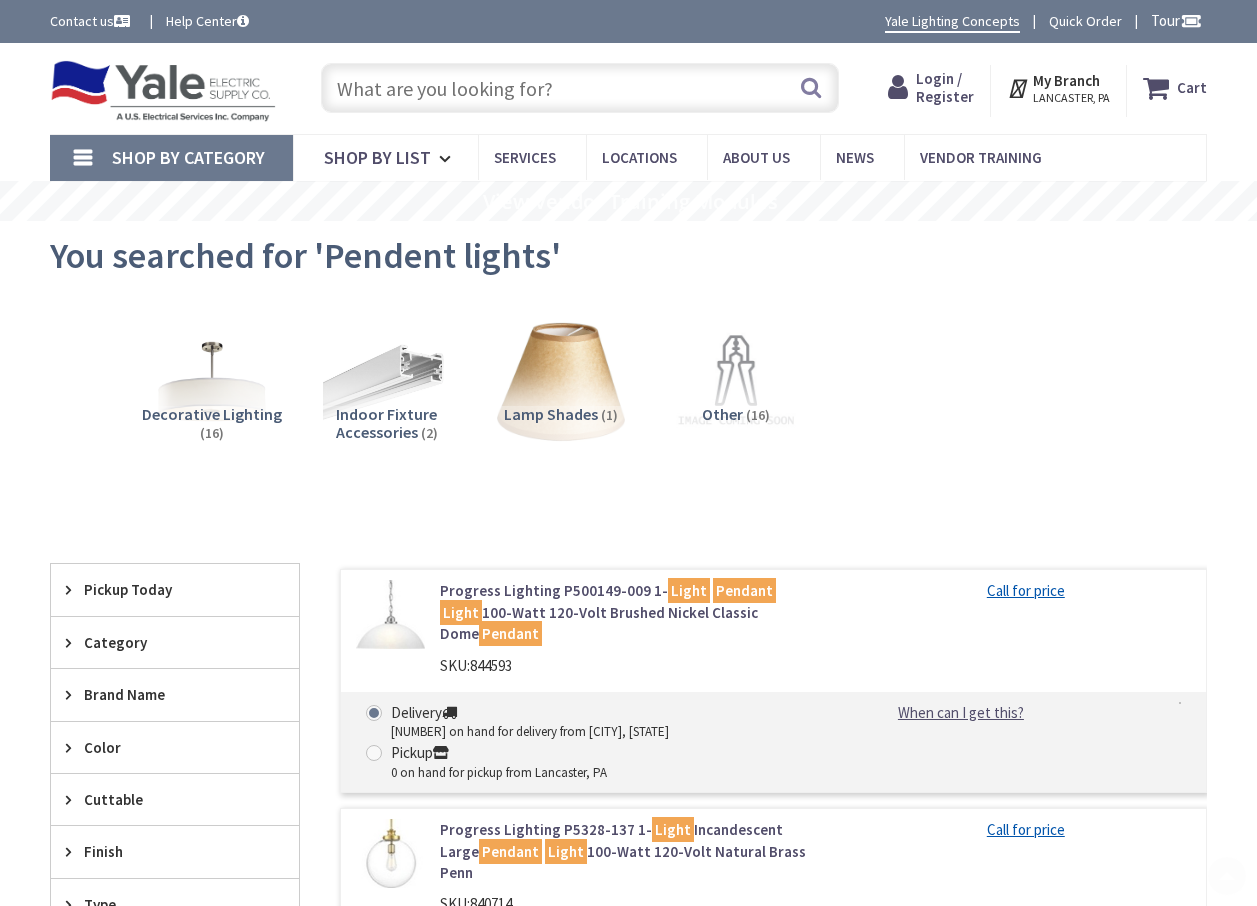 scroll, scrollTop: 300, scrollLeft: 0, axis: vertical 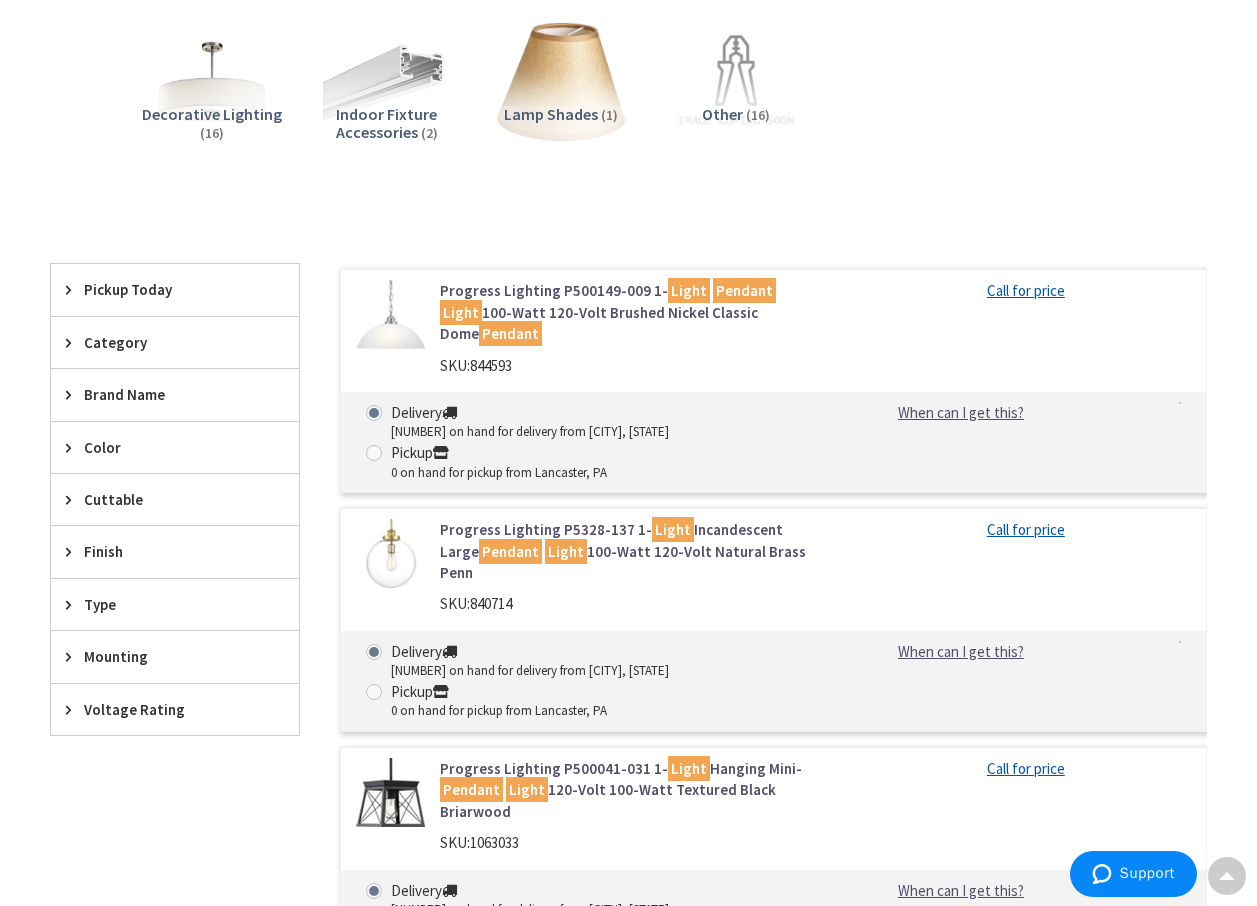 click on "Progress Lighting P500149-009 1- Light   Pendant   Light  100-Watt 120-Volt Brushed Nickel Classic Dome  Pendant" at bounding box center [635, 312] 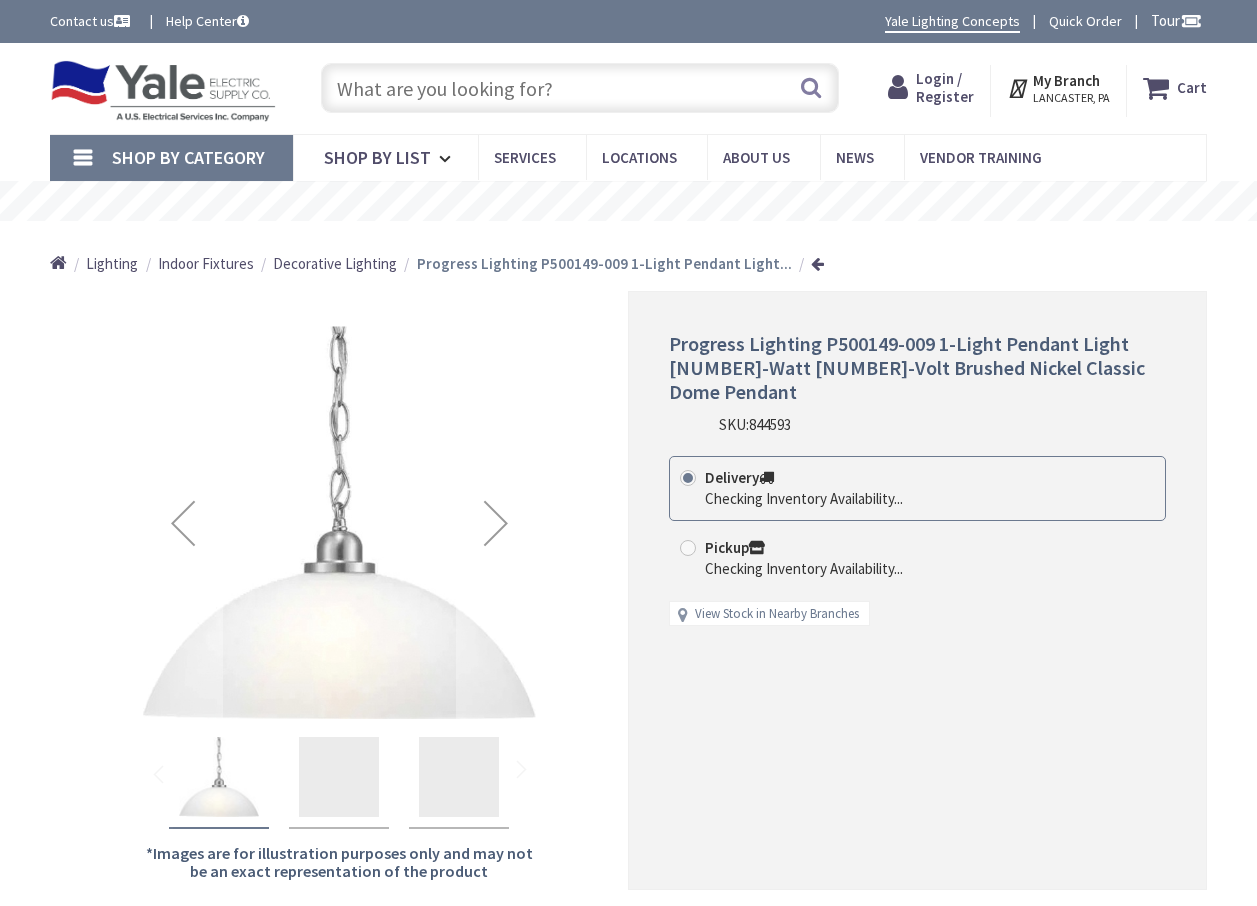 scroll, scrollTop: 0, scrollLeft: 0, axis: both 